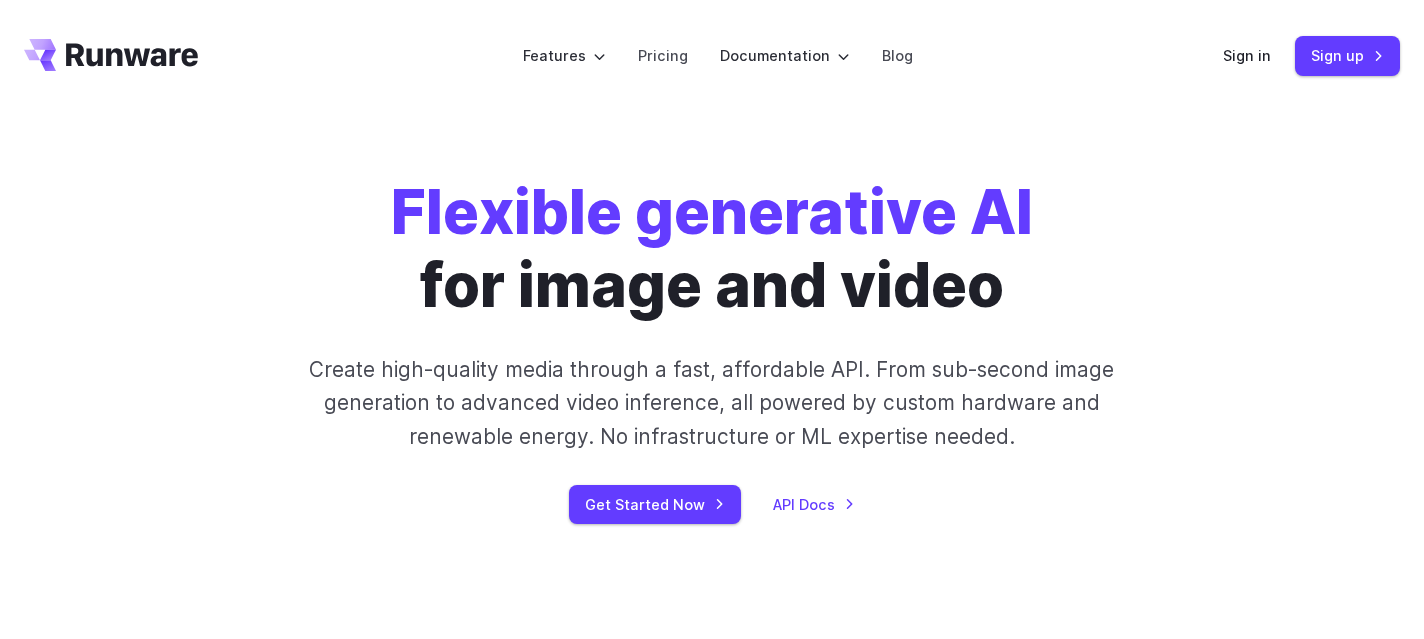 scroll, scrollTop: 0, scrollLeft: 0, axis: both 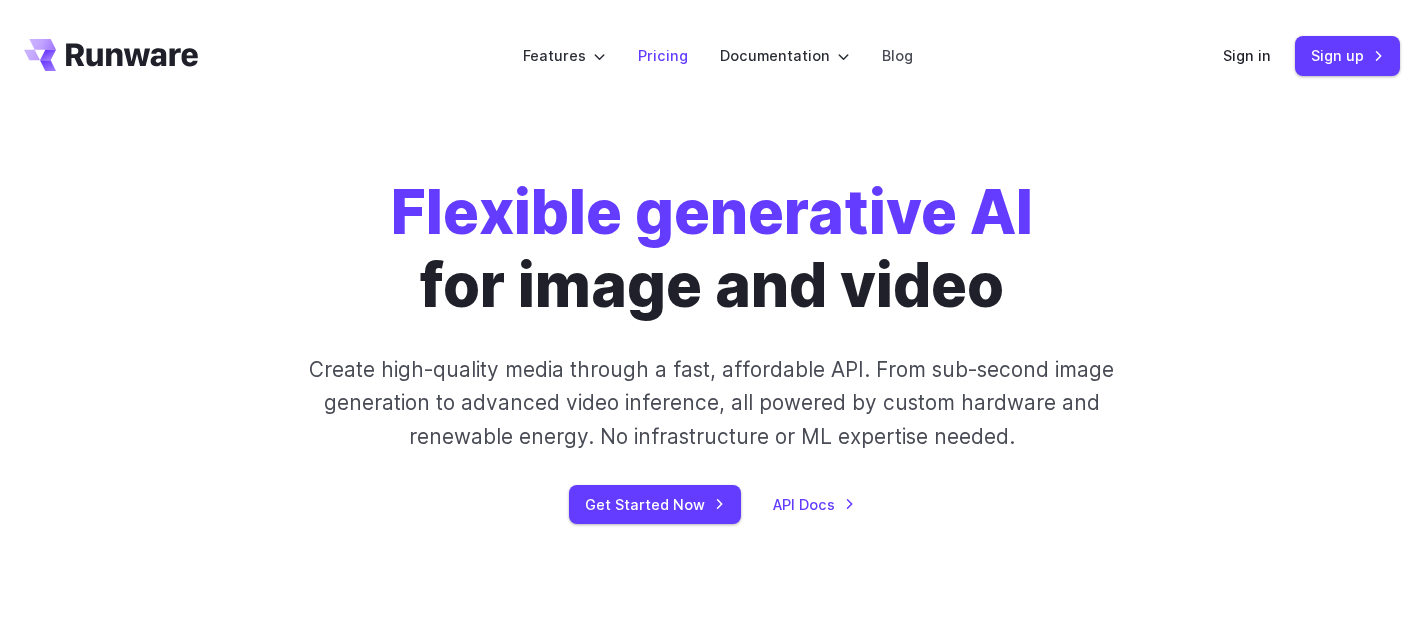 click on "Pricing" at bounding box center (663, 55) 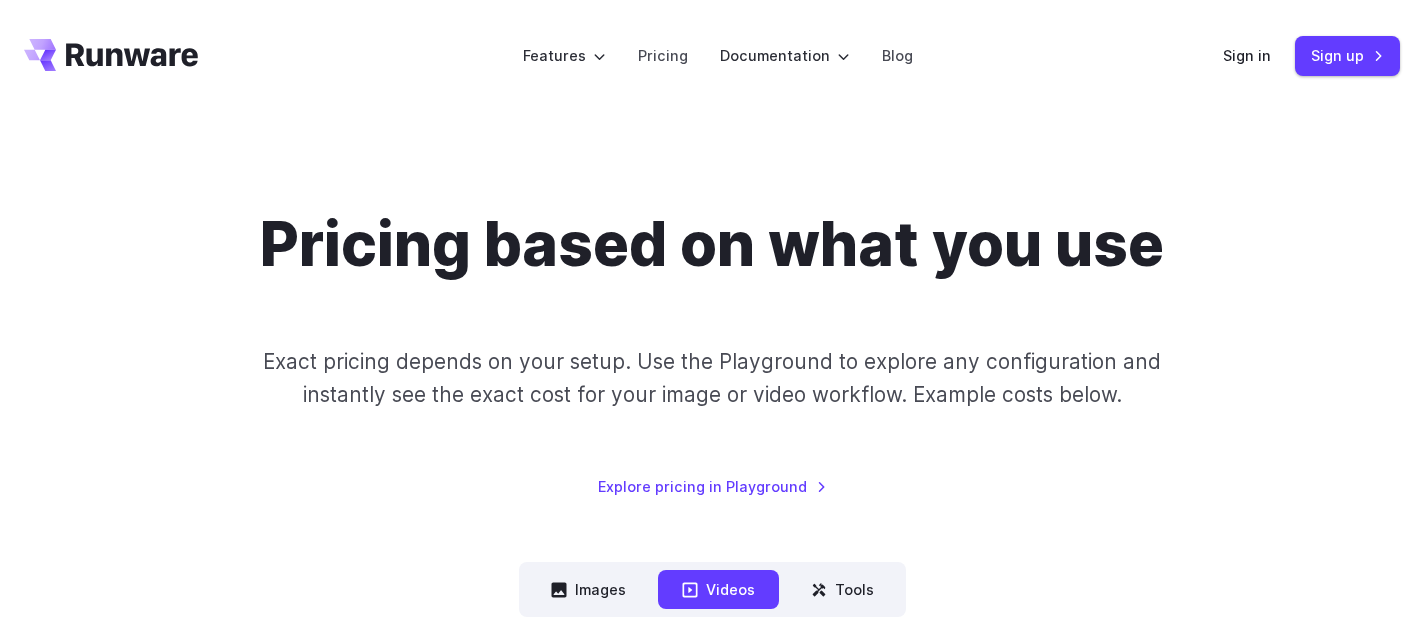 scroll, scrollTop: 0, scrollLeft: 0, axis: both 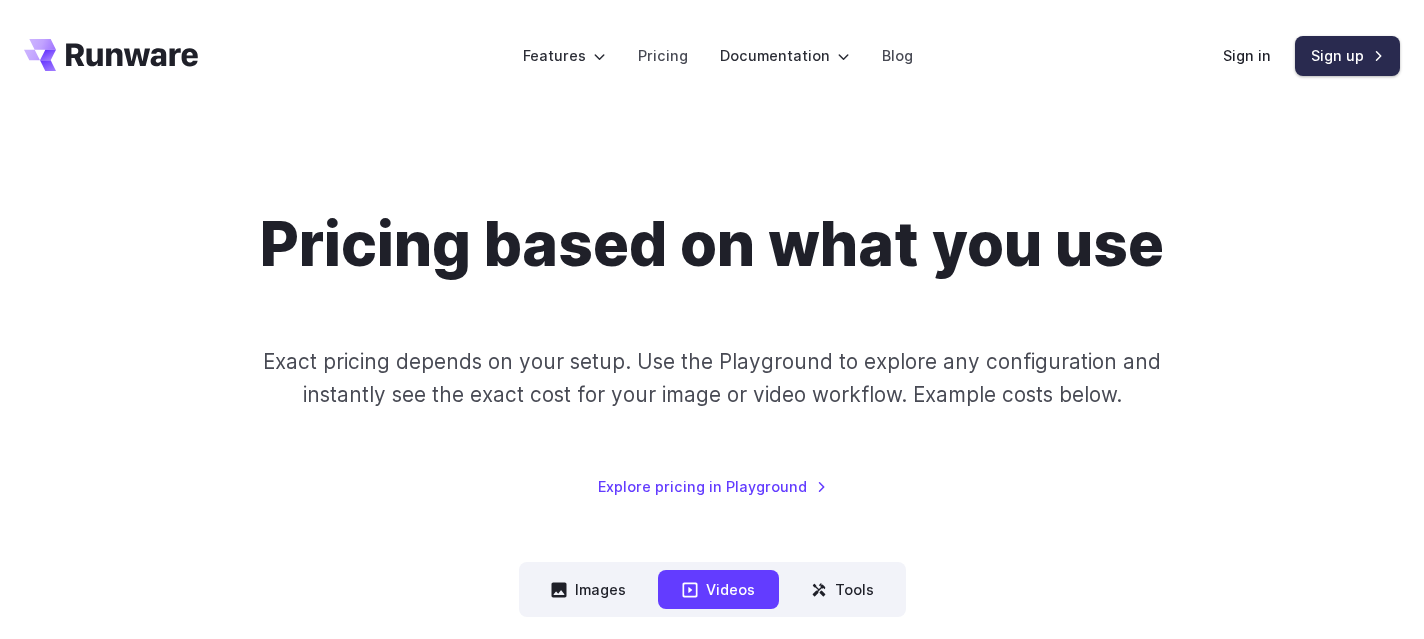 click on "Sign up" at bounding box center (1347, 55) 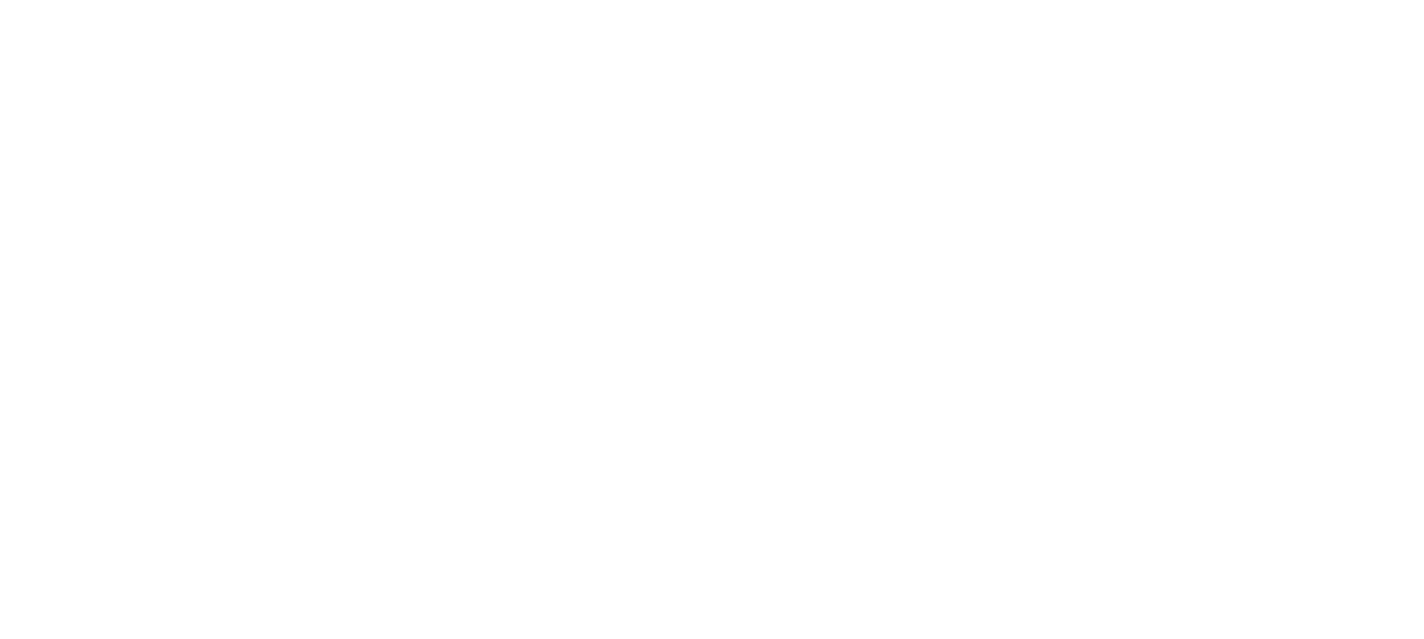 scroll, scrollTop: 0, scrollLeft: 0, axis: both 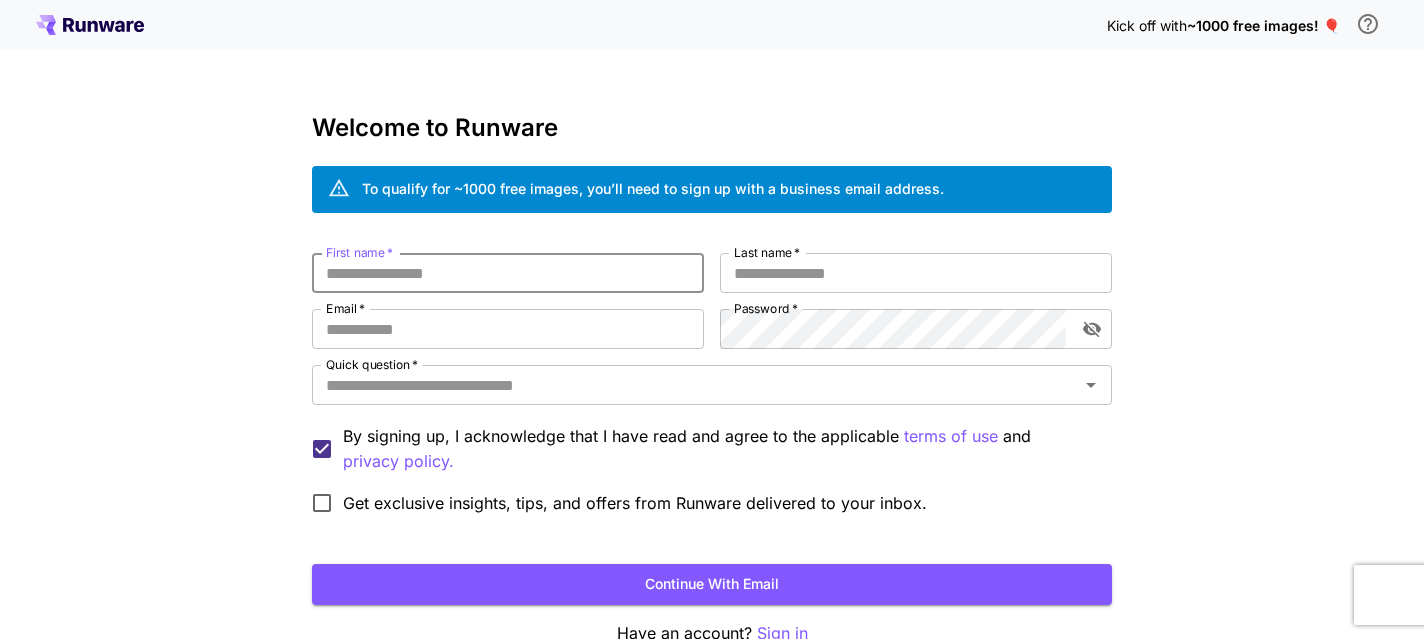 click on "First name   *" at bounding box center [508, 273] 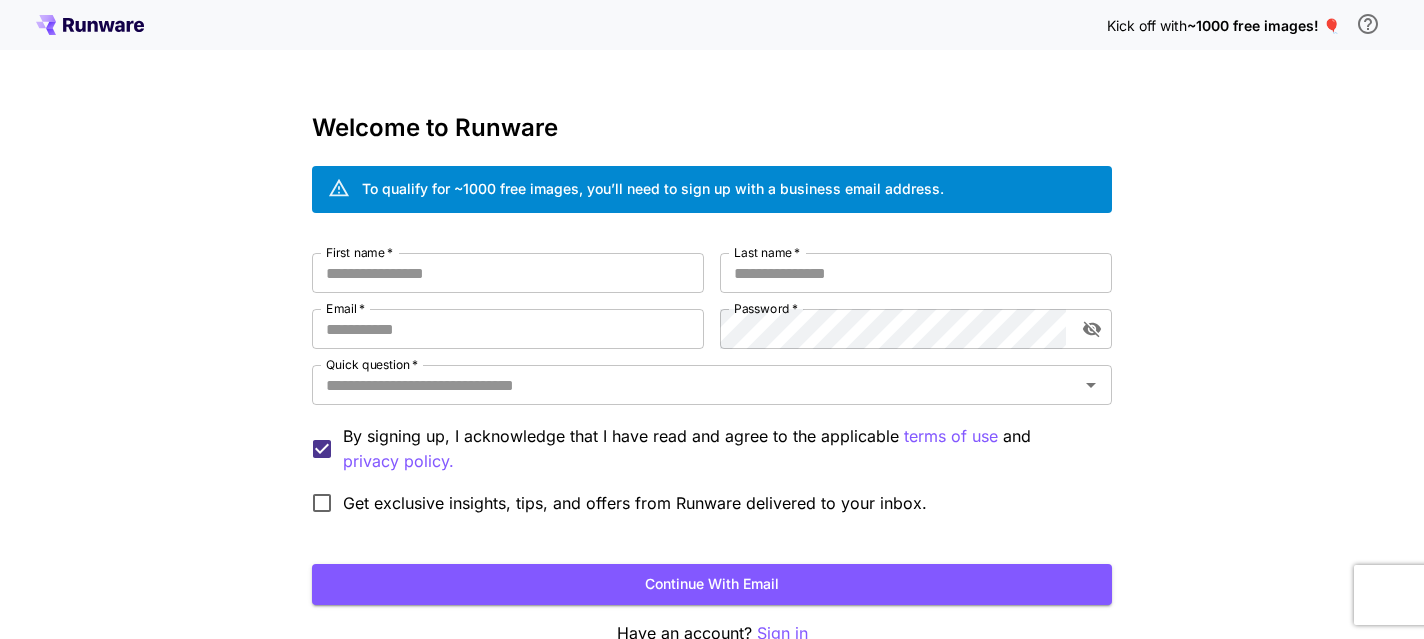 type on "******" 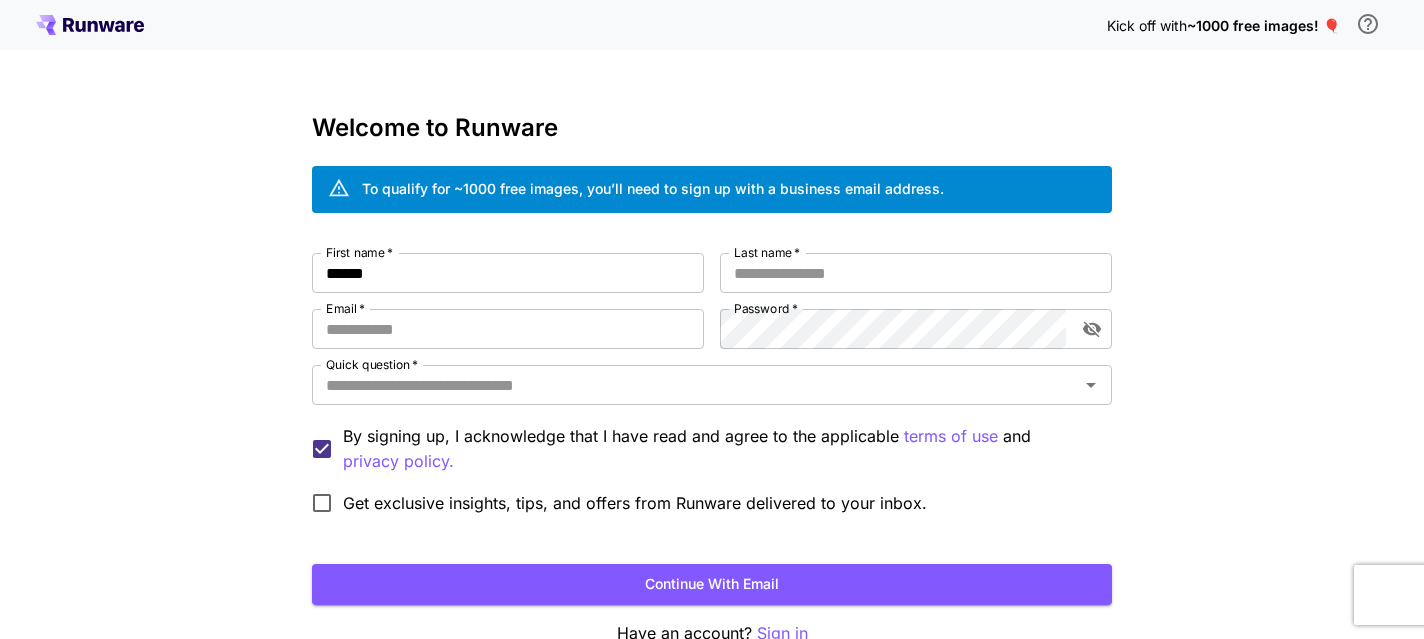type on "******" 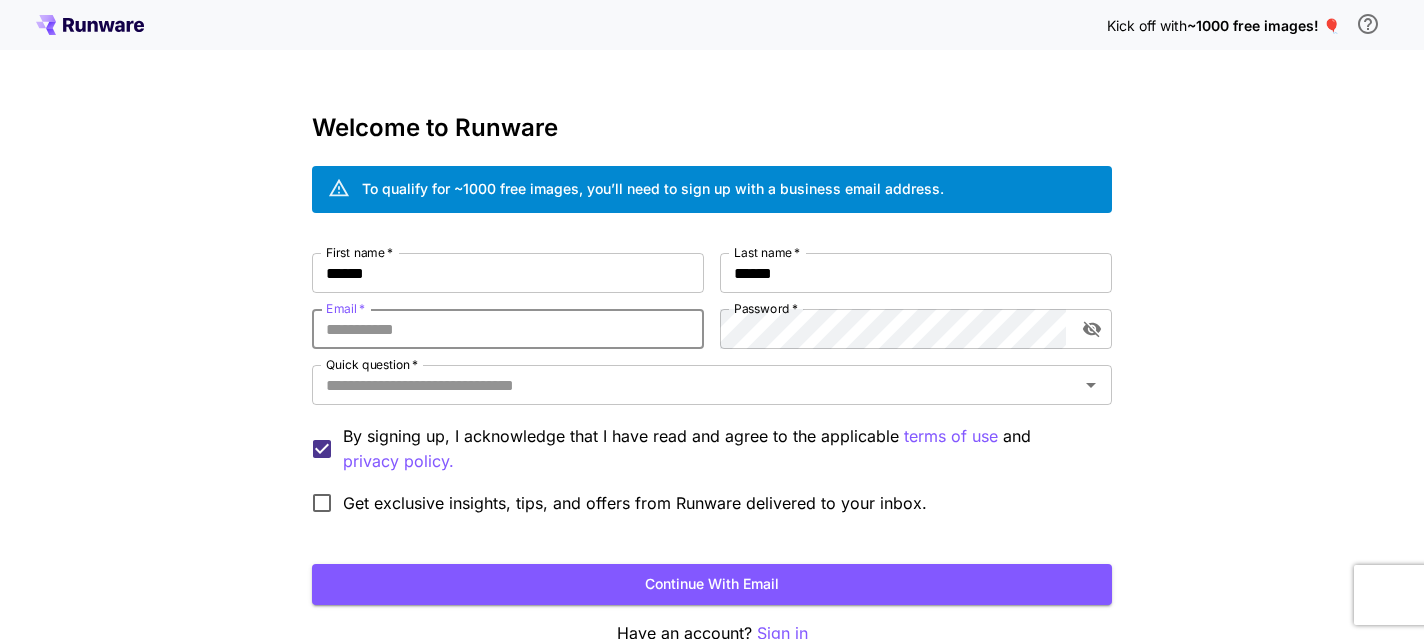 click on "Email   *" at bounding box center [508, 329] 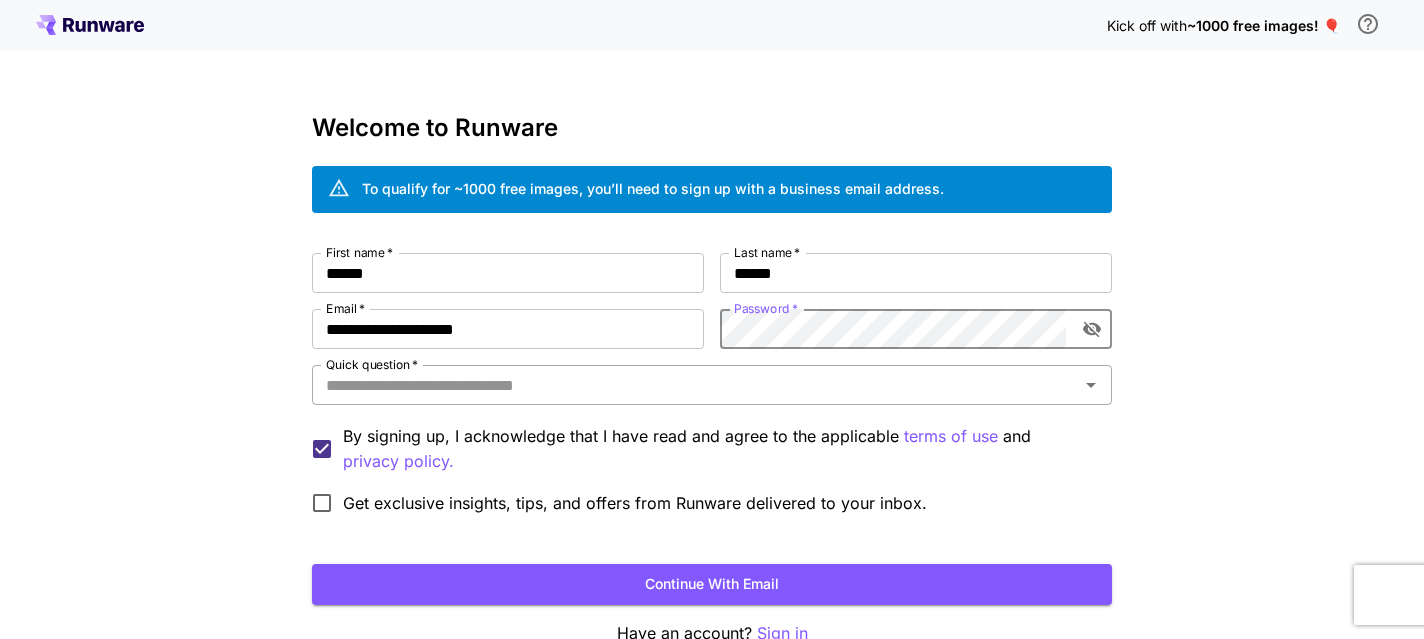 click on "Quick question   *" at bounding box center (695, 385) 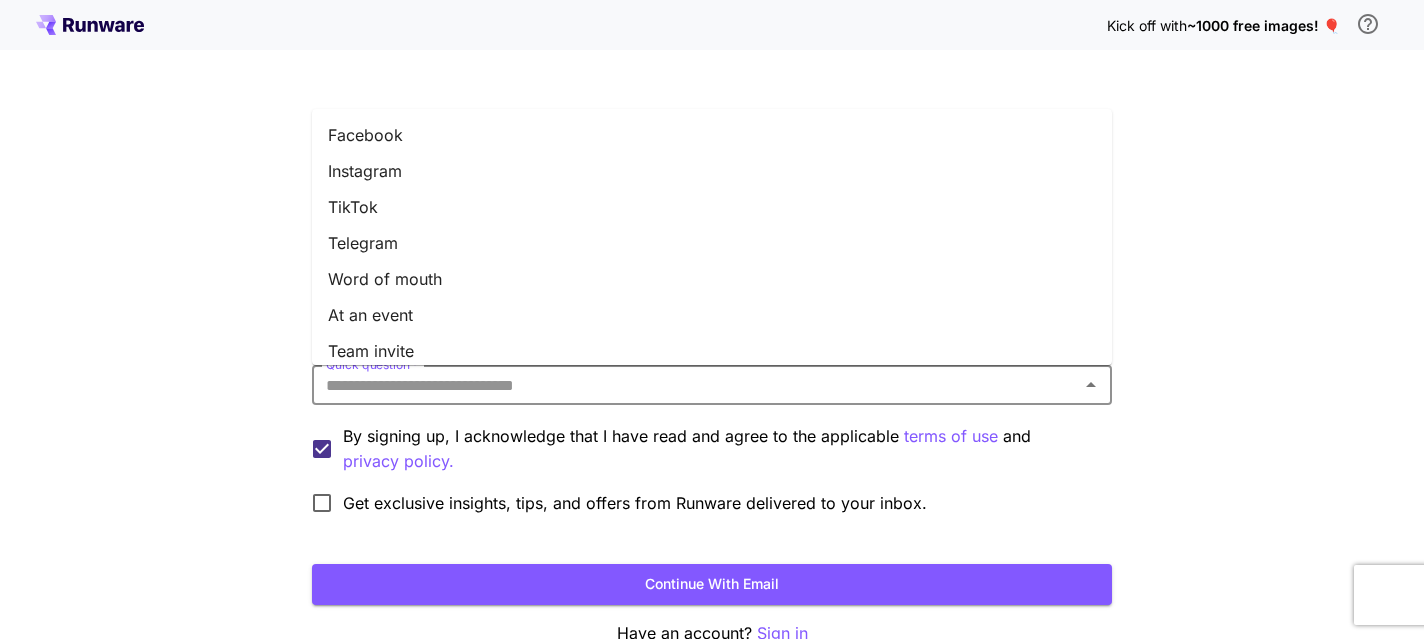 scroll, scrollTop: 300, scrollLeft: 0, axis: vertical 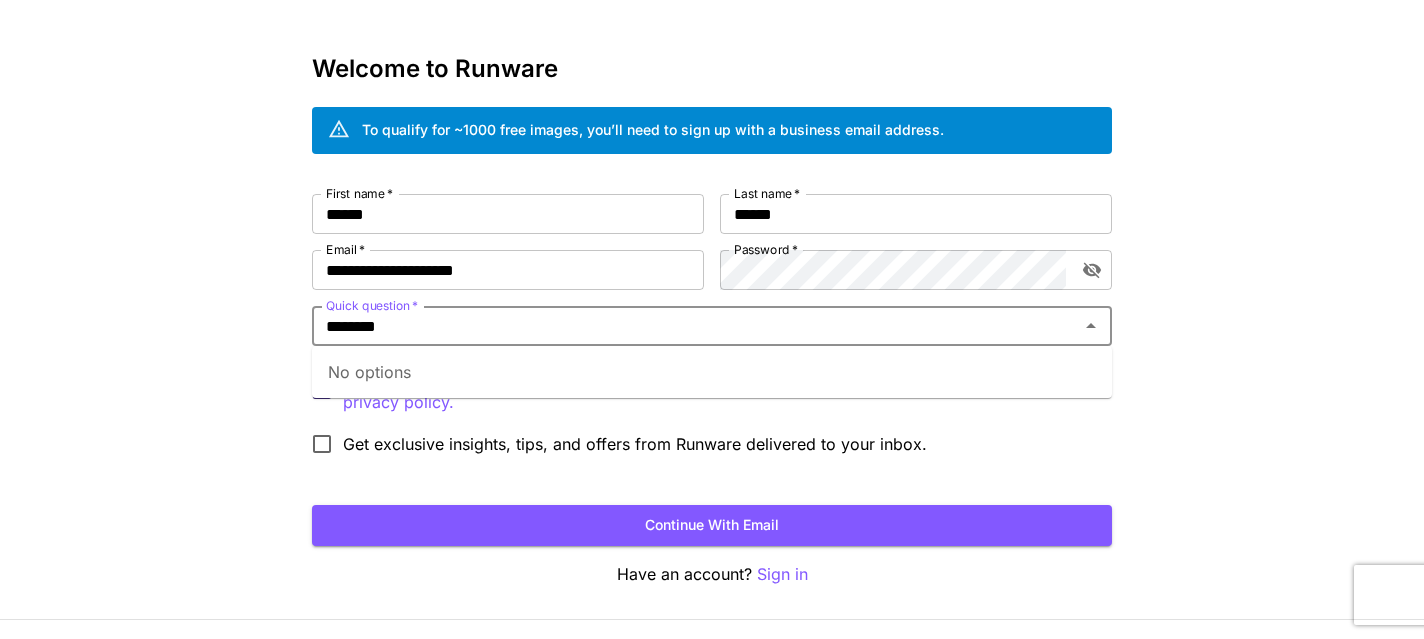 type on "********" 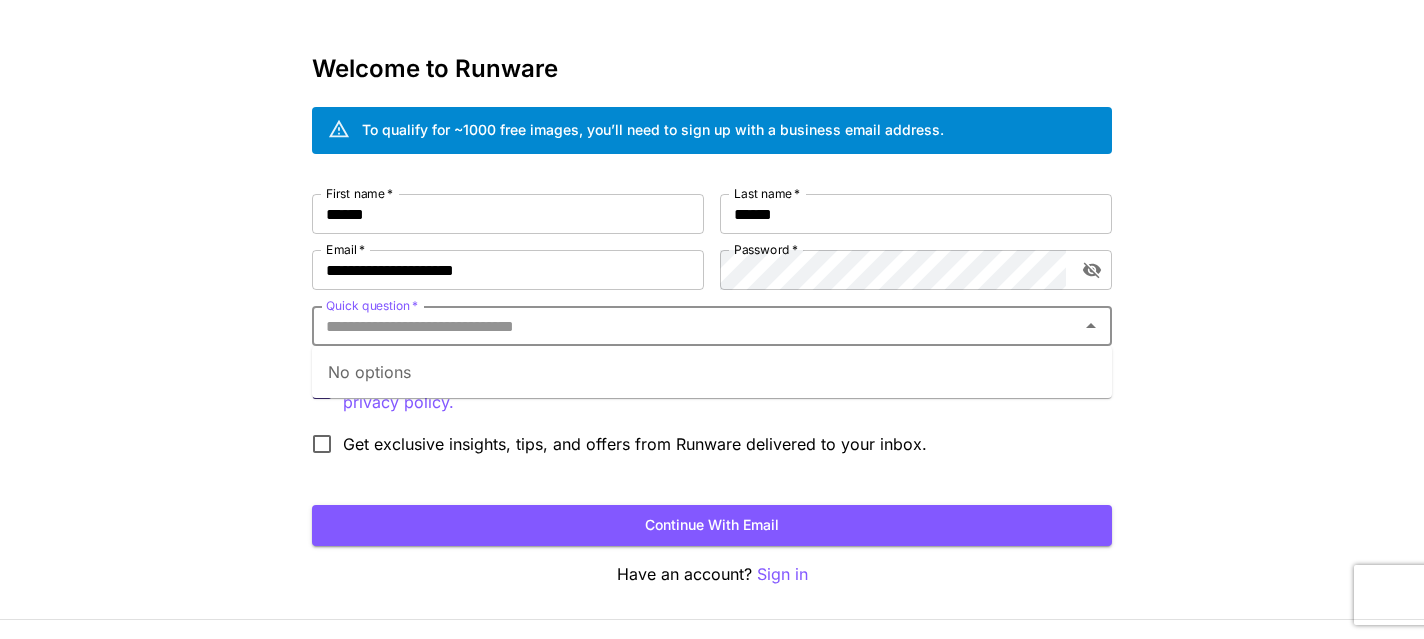 click on "Kick off with  ~1000 free images! 🎈 Welcome to Runware To qualify for ~1000 free images, you’ll need to sign up with a business email address. First name   * [FIRST] First name   * Last name   * [LAST] Last name   * Email   * [EMAIL] Email   * Password   * [PASSWORD] Password   * Quick question   * [QUESTION] Quick question   * By signing up, I acknowledge that I have read and agree to the applicable   terms of use     and   privacy policy.   Get exclusive insights, tips, and offers from Runware delivered to your inbox. Continue with email Have an account?   Sign in © 2025, Runware.ai All systems normal" at bounding box center (712, 317) 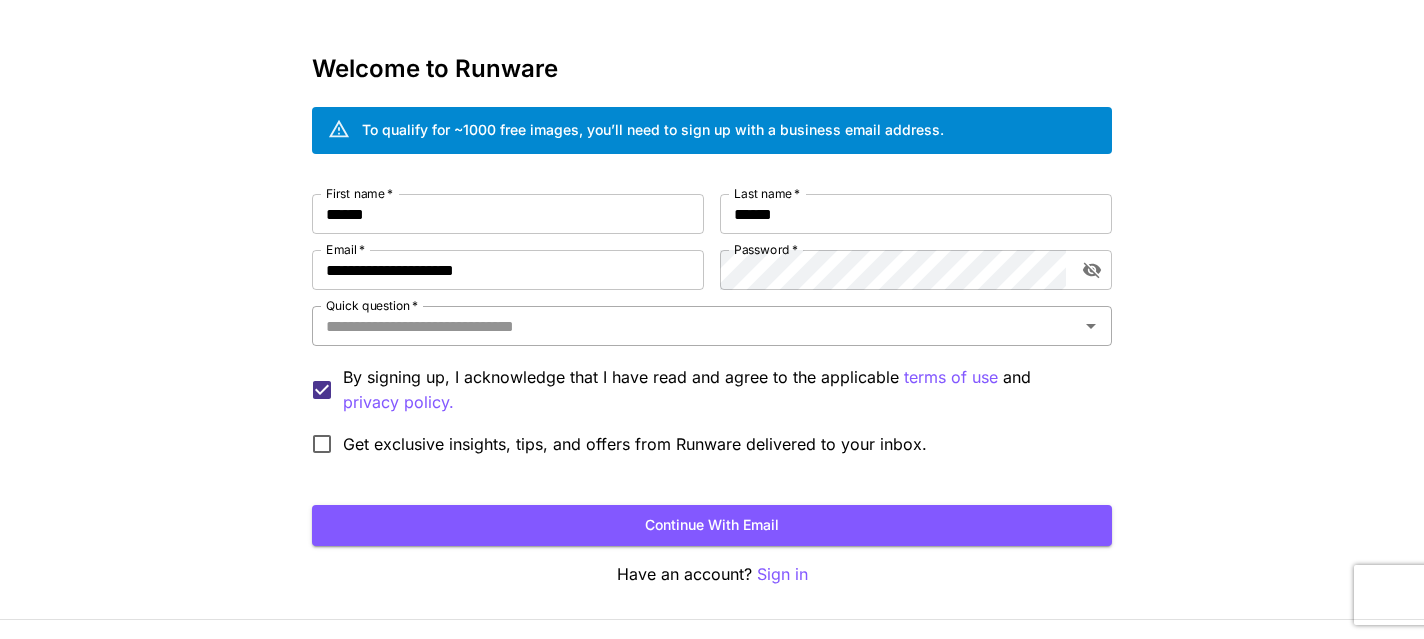 click on "Quick question   *" at bounding box center (712, 326) 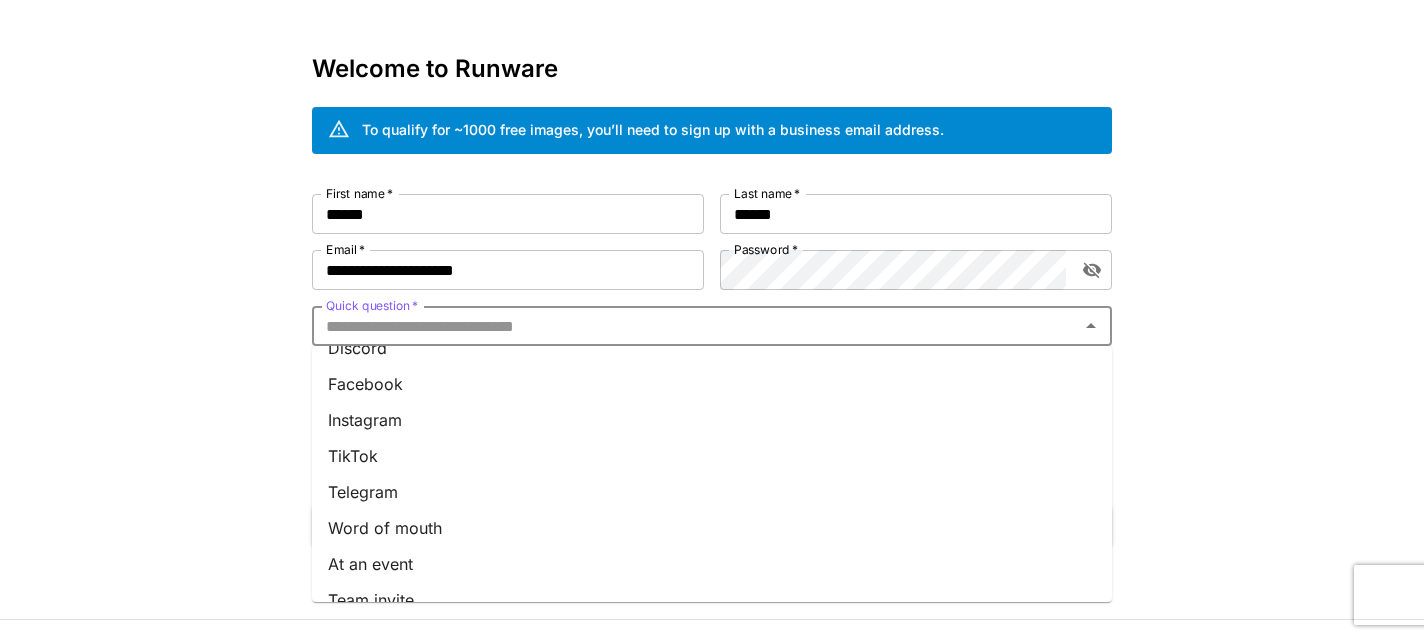 scroll, scrollTop: 284, scrollLeft: 0, axis: vertical 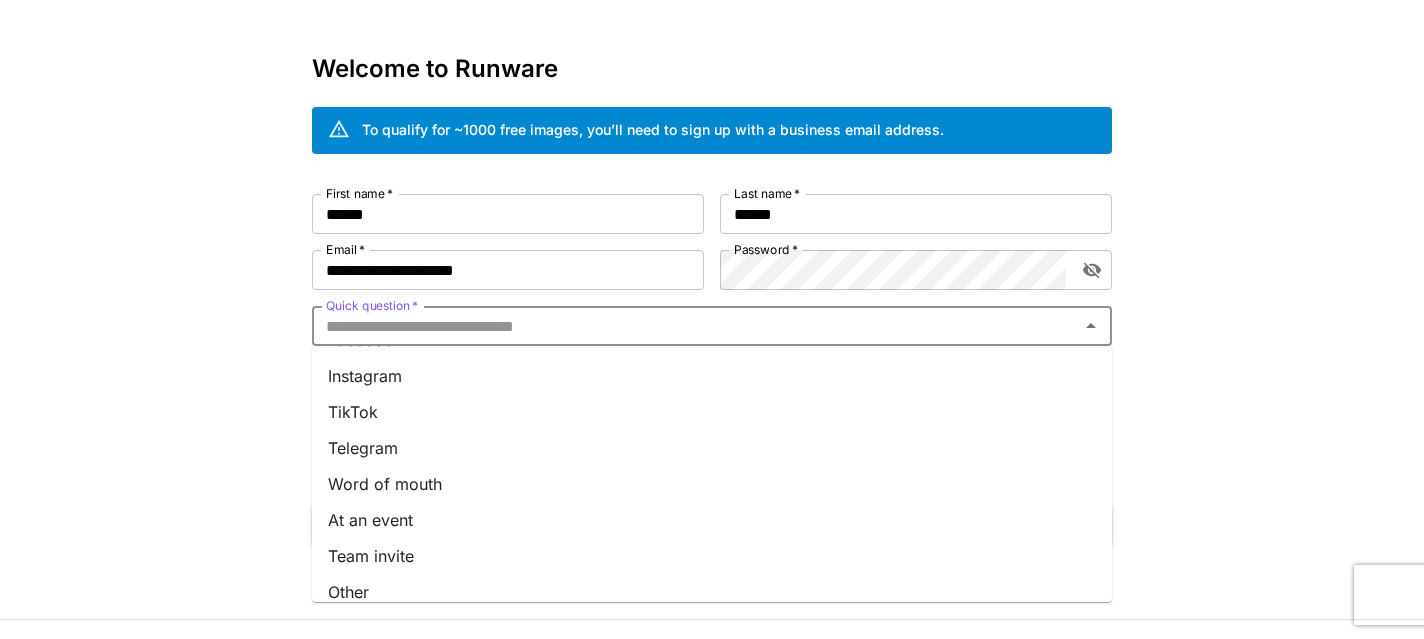 click on "Other" at bounding box center [712, 592] 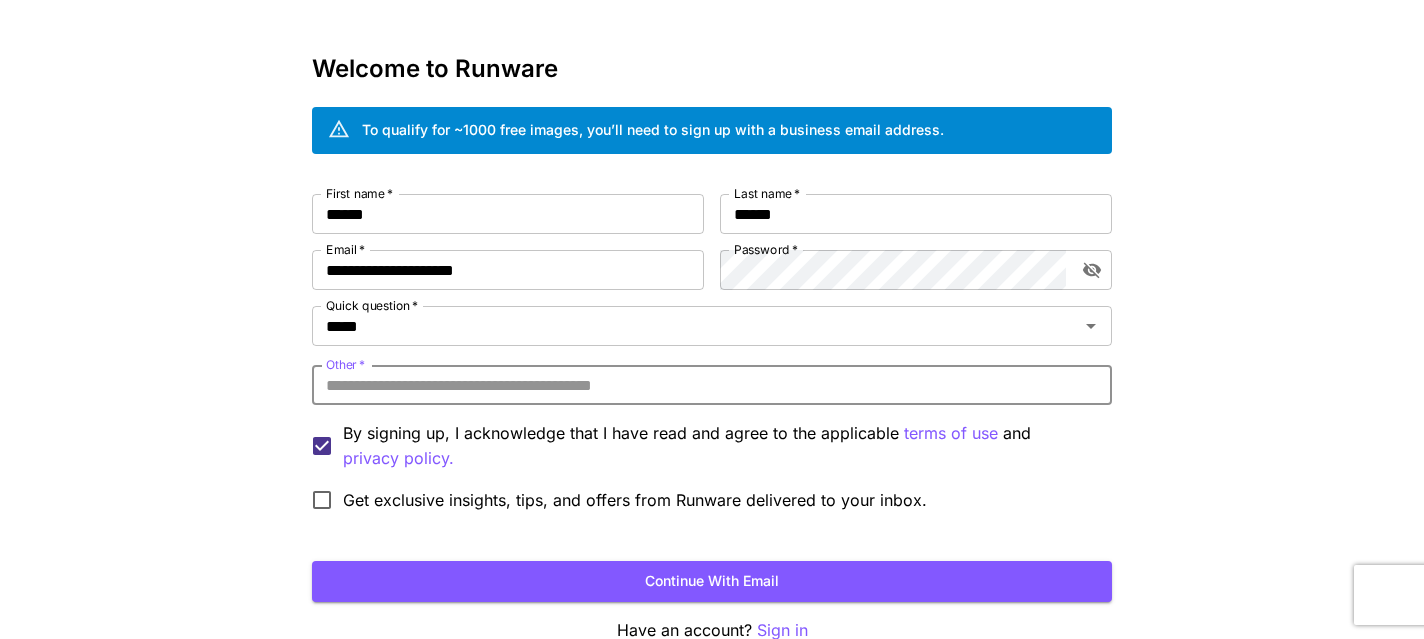 click on "Other   *" at bounding box center [712, 385] 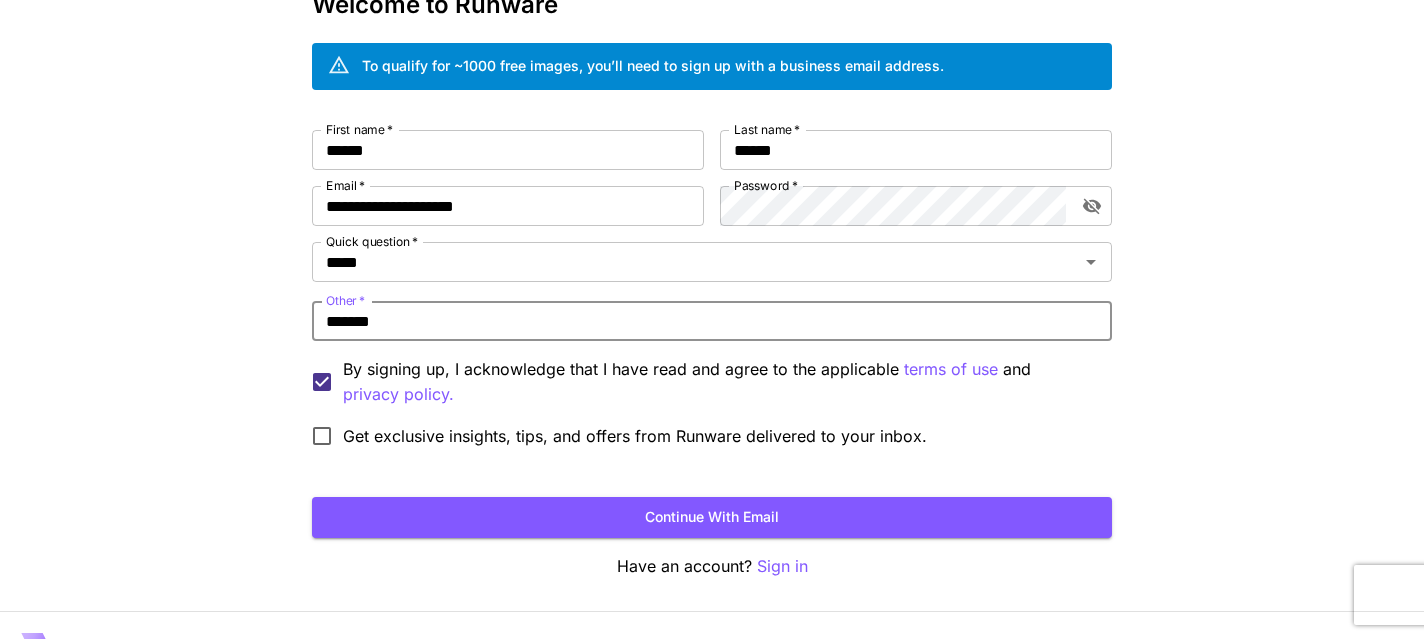 scroll, scrollTop: 126, scrollLeft: 0, axis: vertical 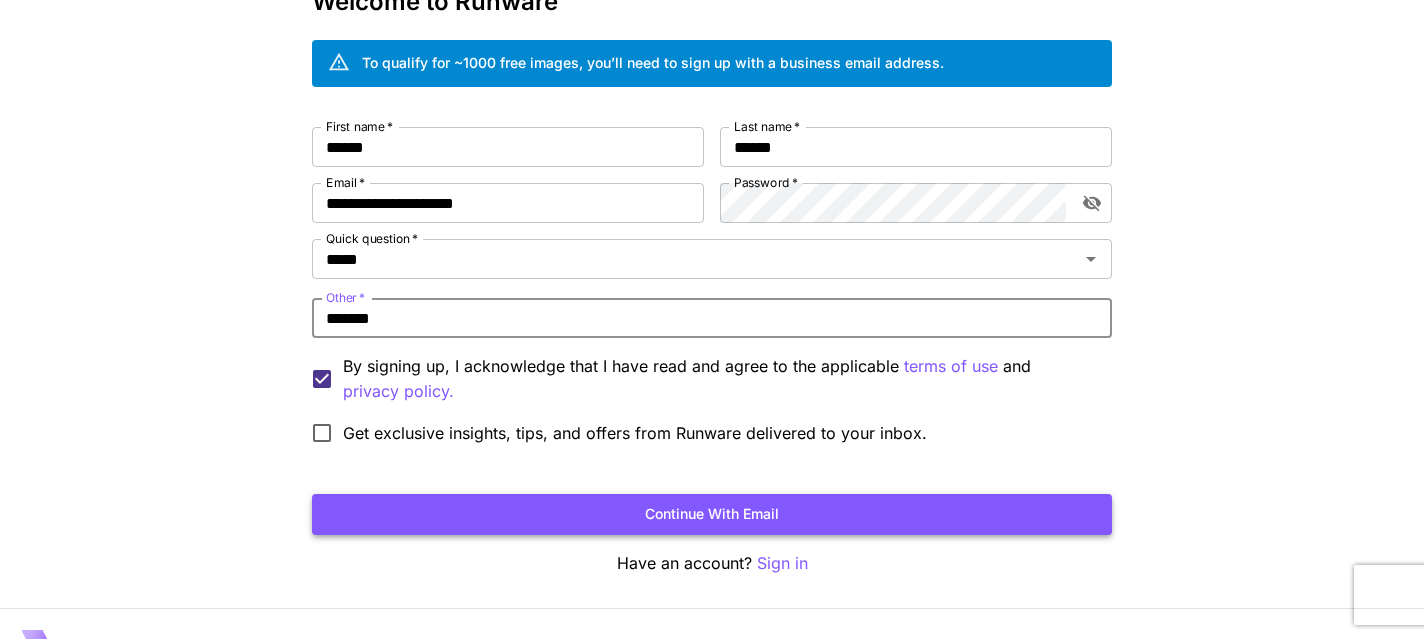 type on "*******" 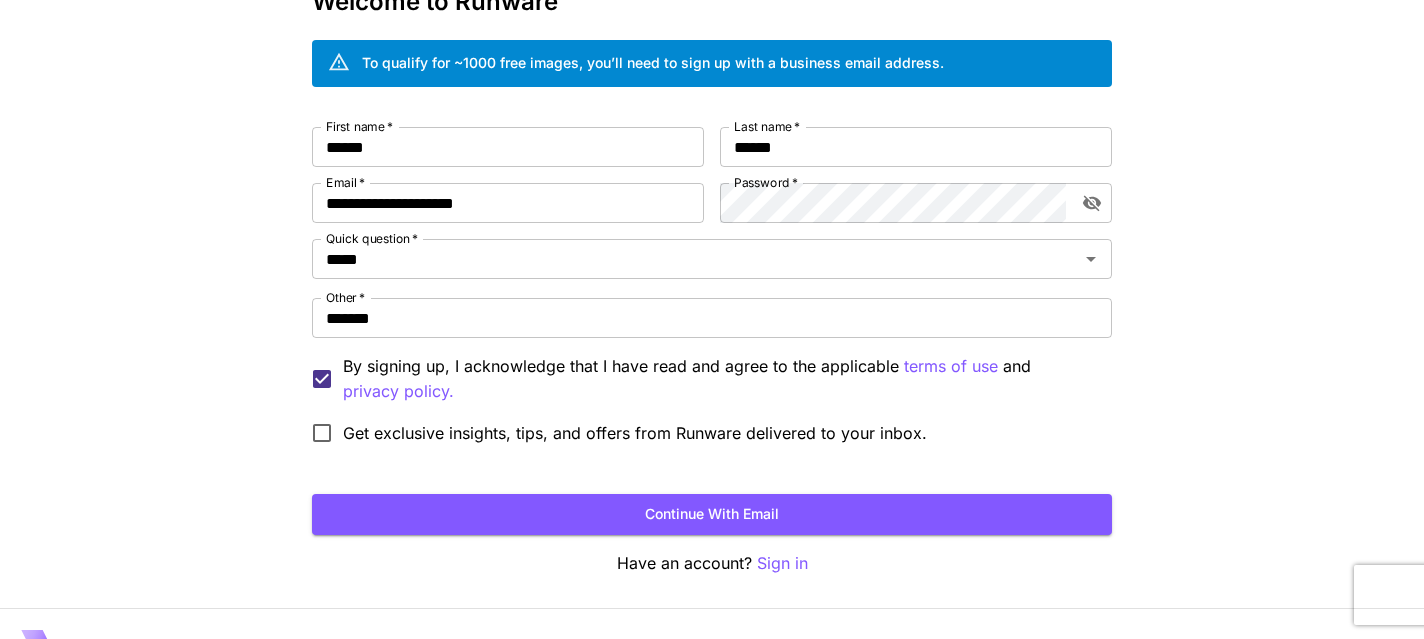 scroll, scrollTop: 0, scrollLeft: 0, axis: both 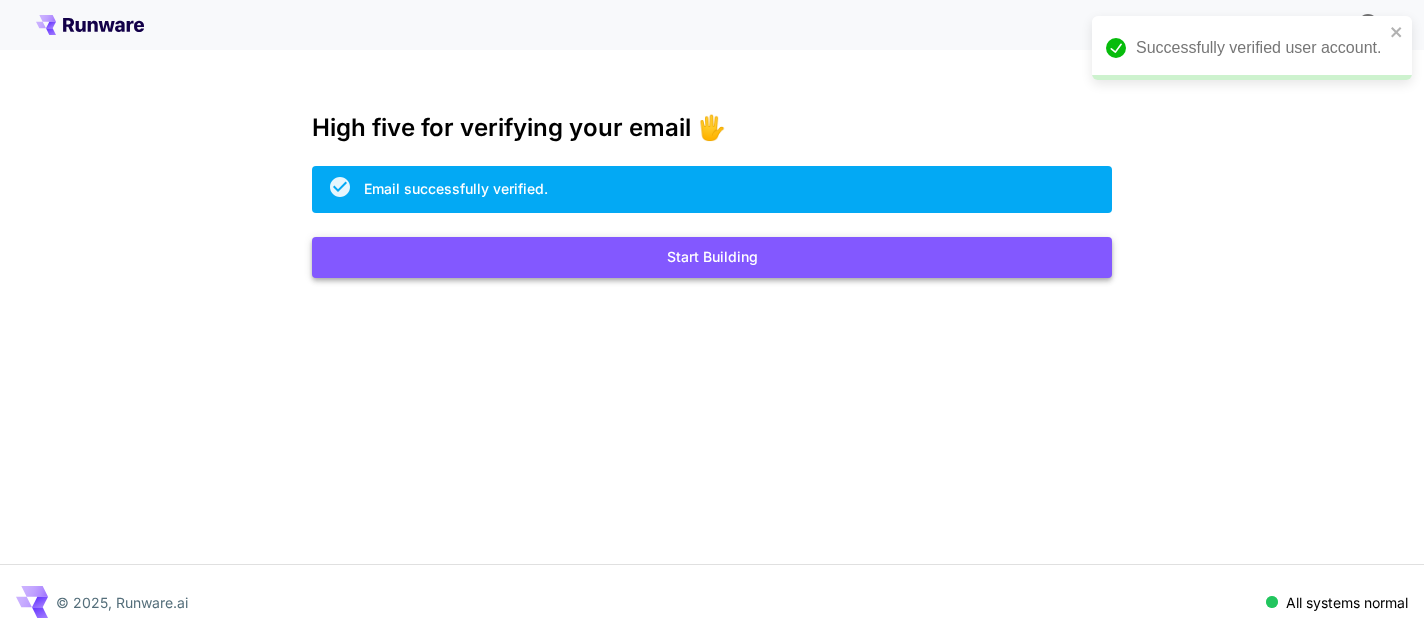click on "Start Building" at bounding box center [712, 257] 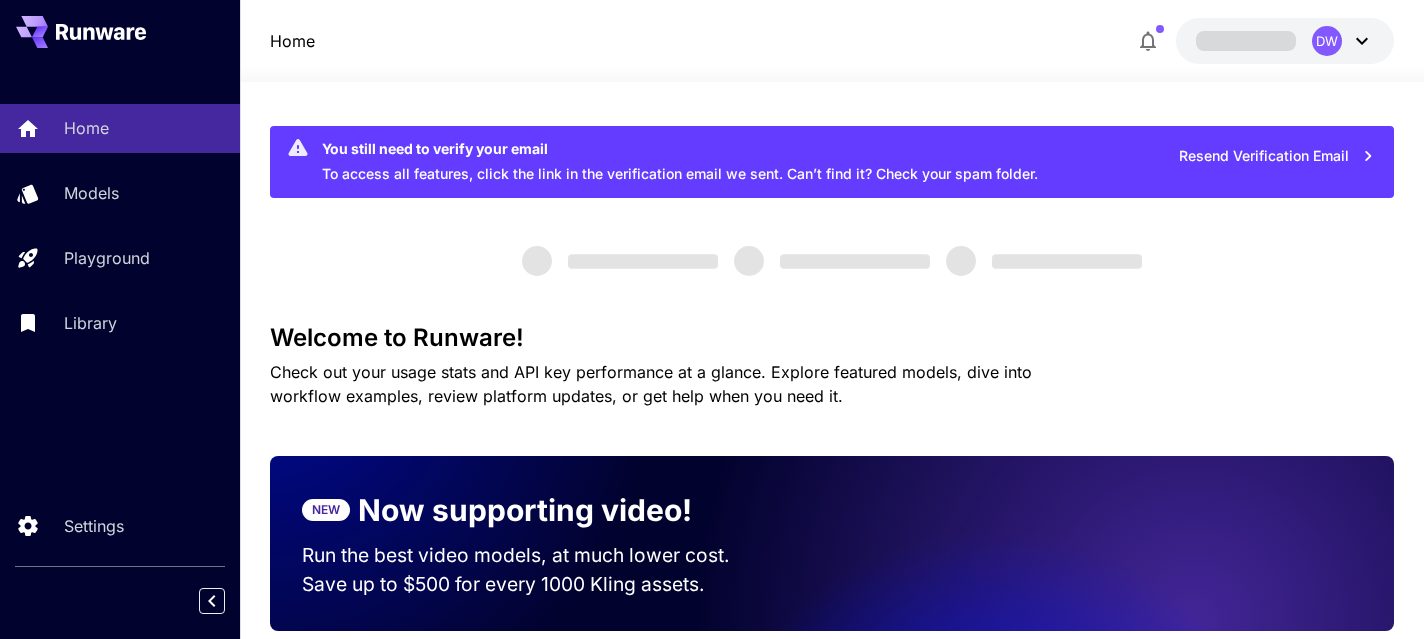 scroll, scrollTop: 0, scrollLeft: 0, axis: both 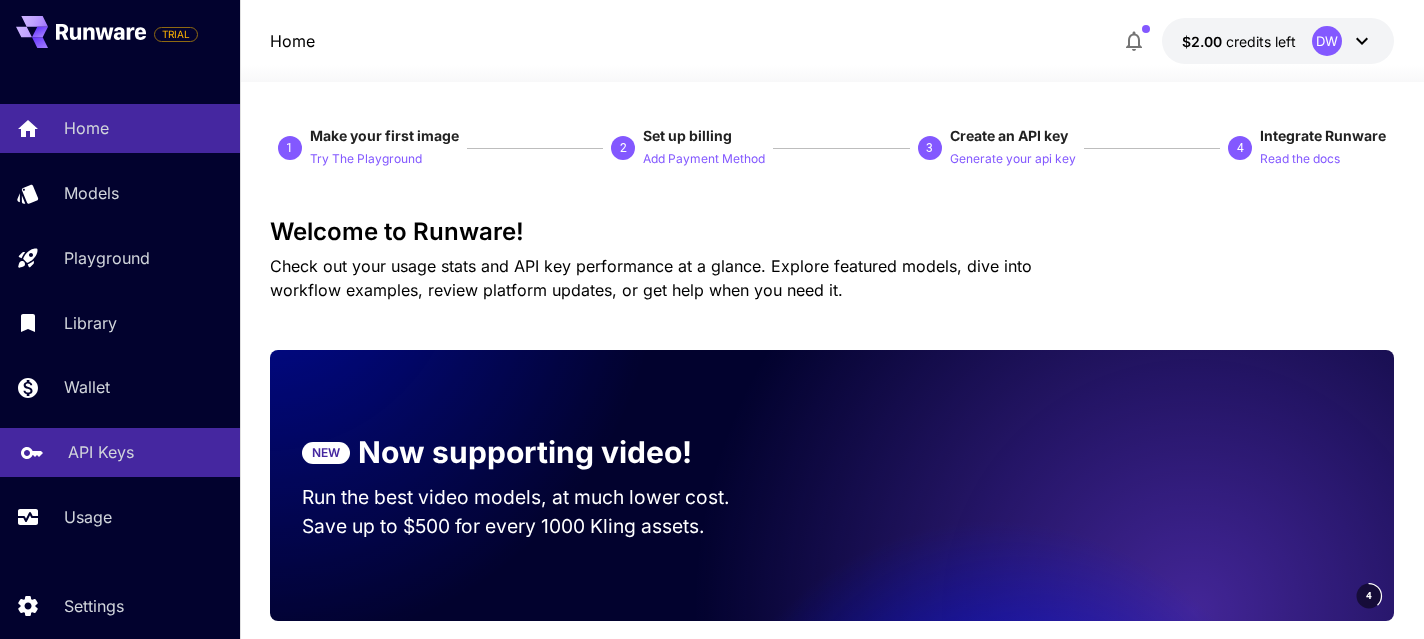 click on "API Keys" at bounding box center [120, 452] 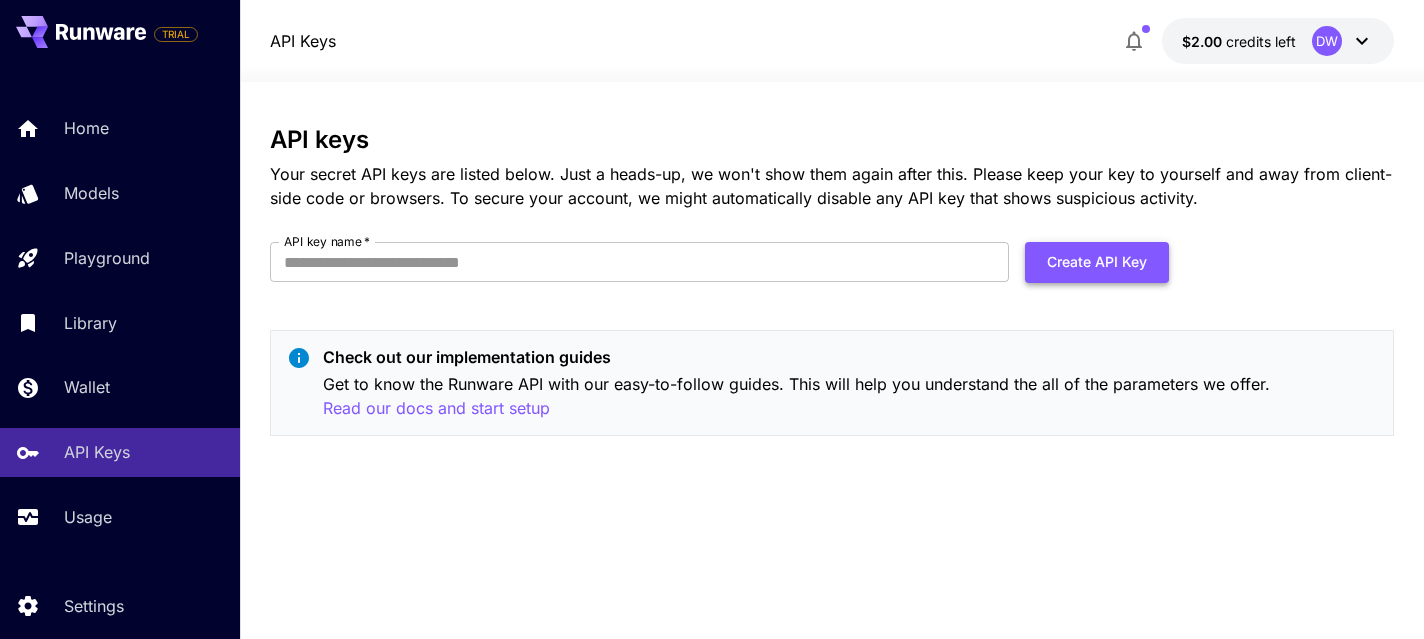 click on "Create API Key" at bounding box center (1097, 262) 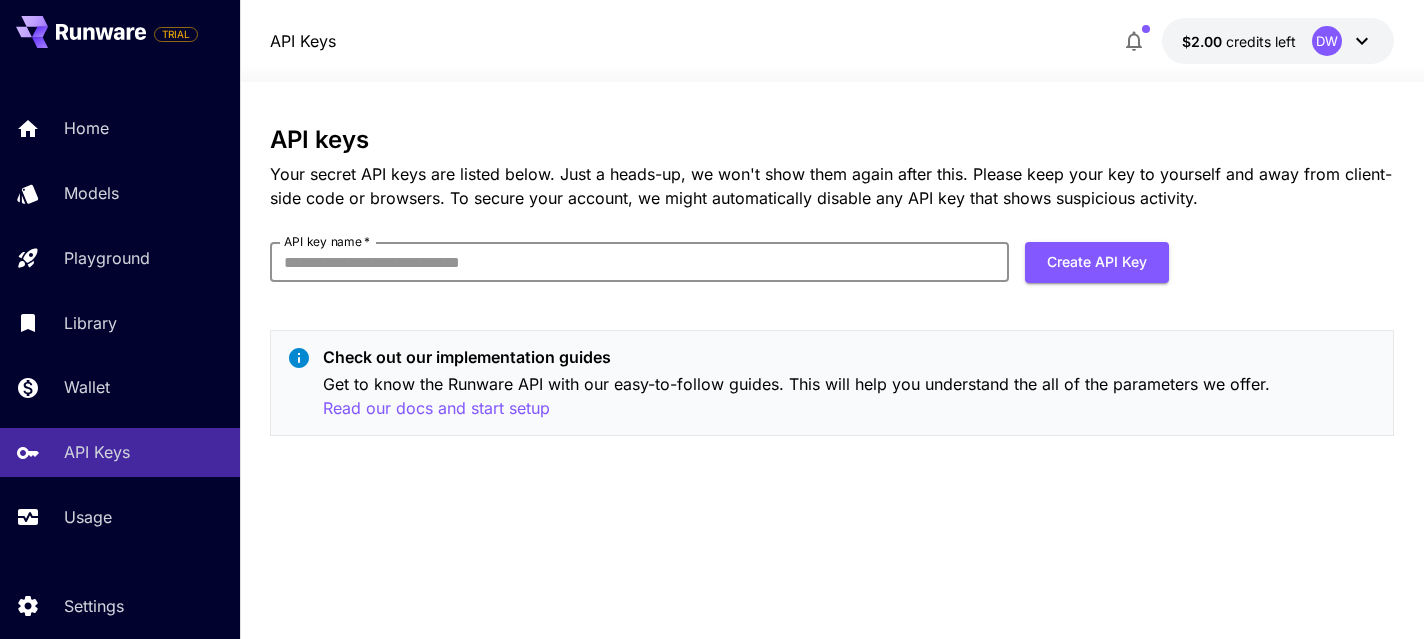 click on "API key name   *" at bounding box center [640, 262] 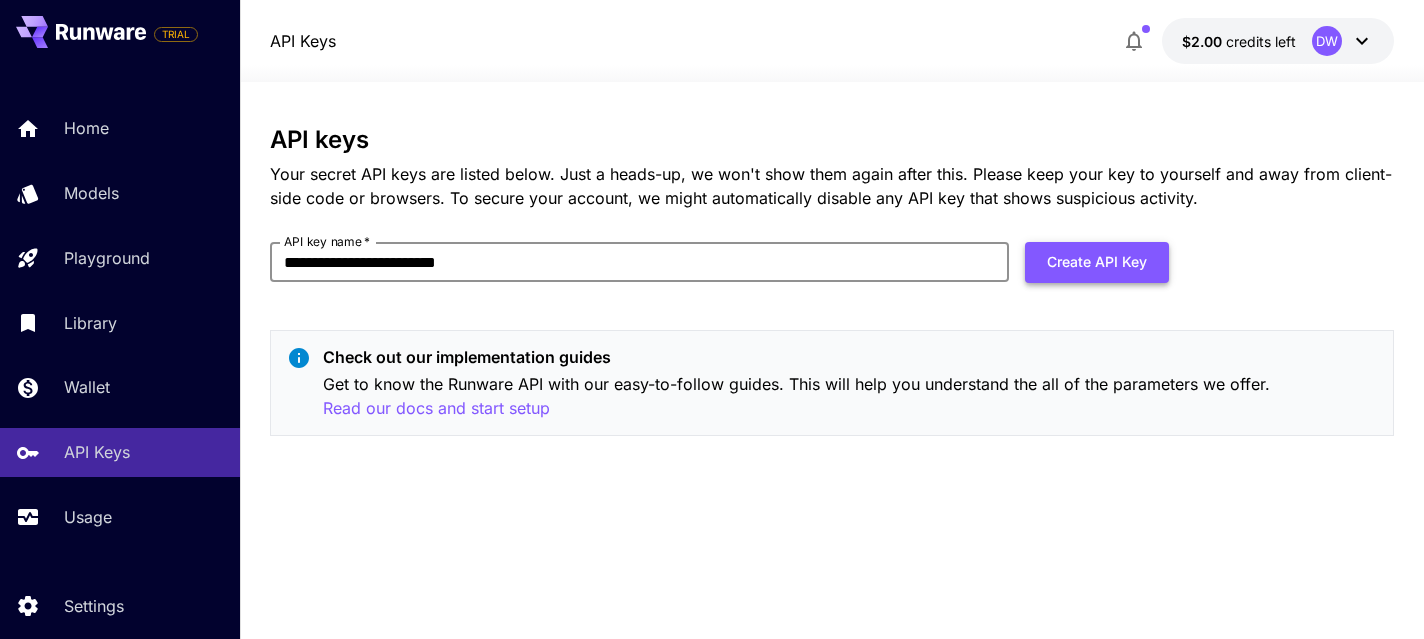 type on "**********" 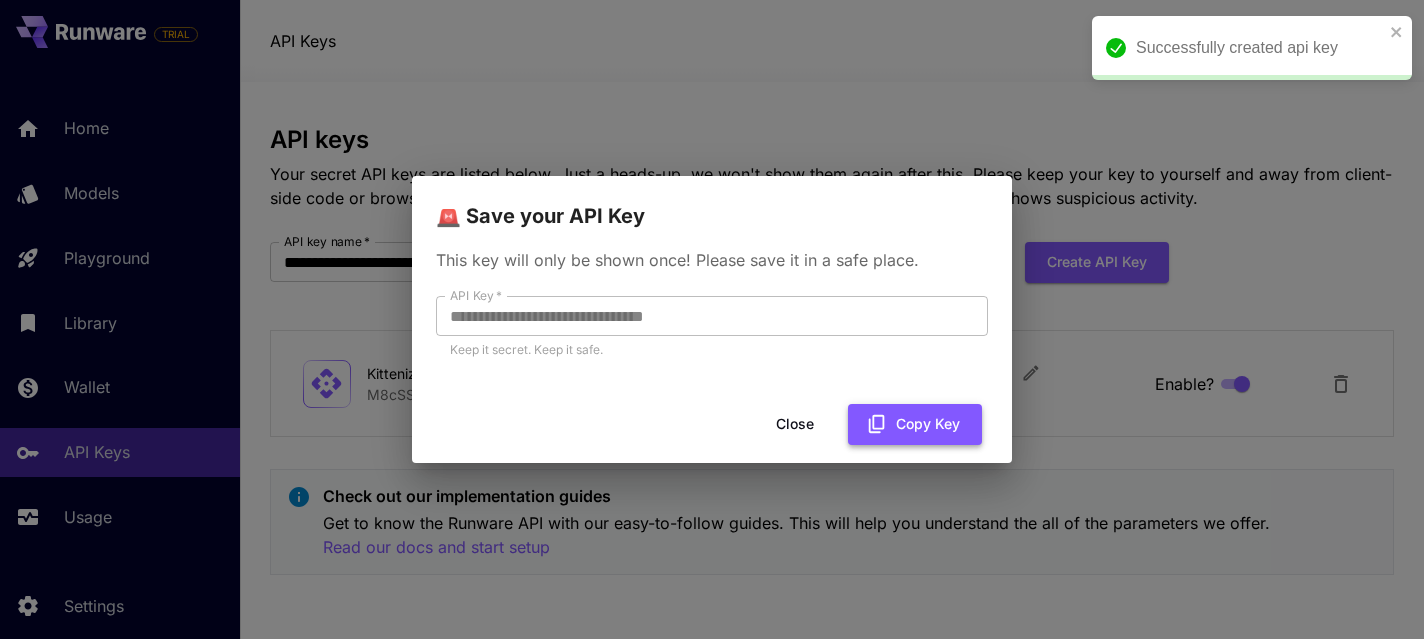 click 